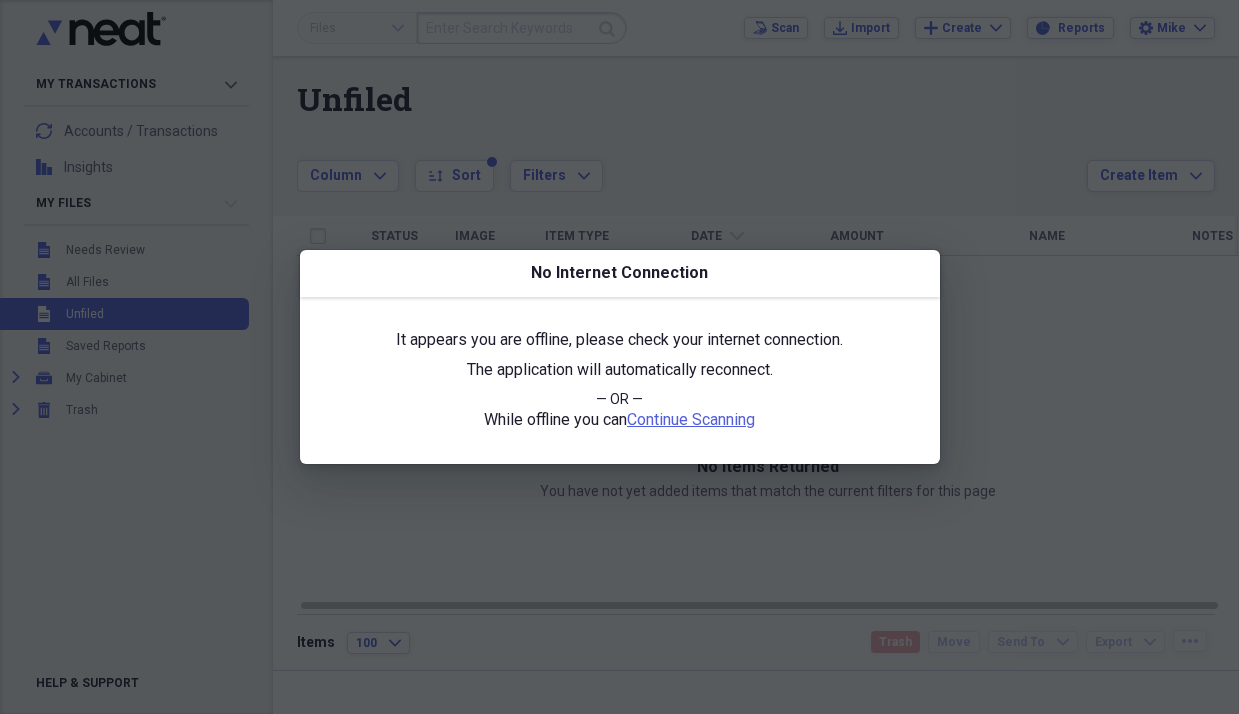 scroll, scrollTop: 0, scrollLeft: 0, axis: both 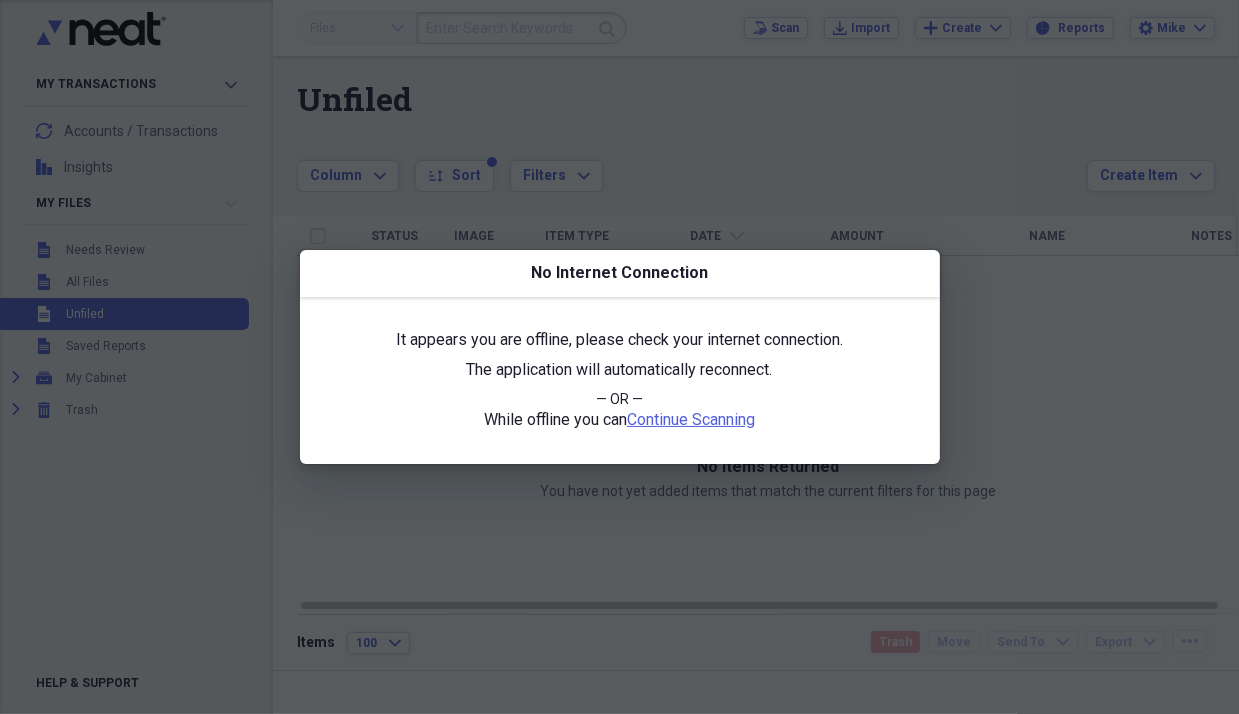 click on "It appears you are offline, please check your internet connection. The application will automatically reconnect. — OR — While offline you can  Continue Scanning" at bounding box center (620, 380) 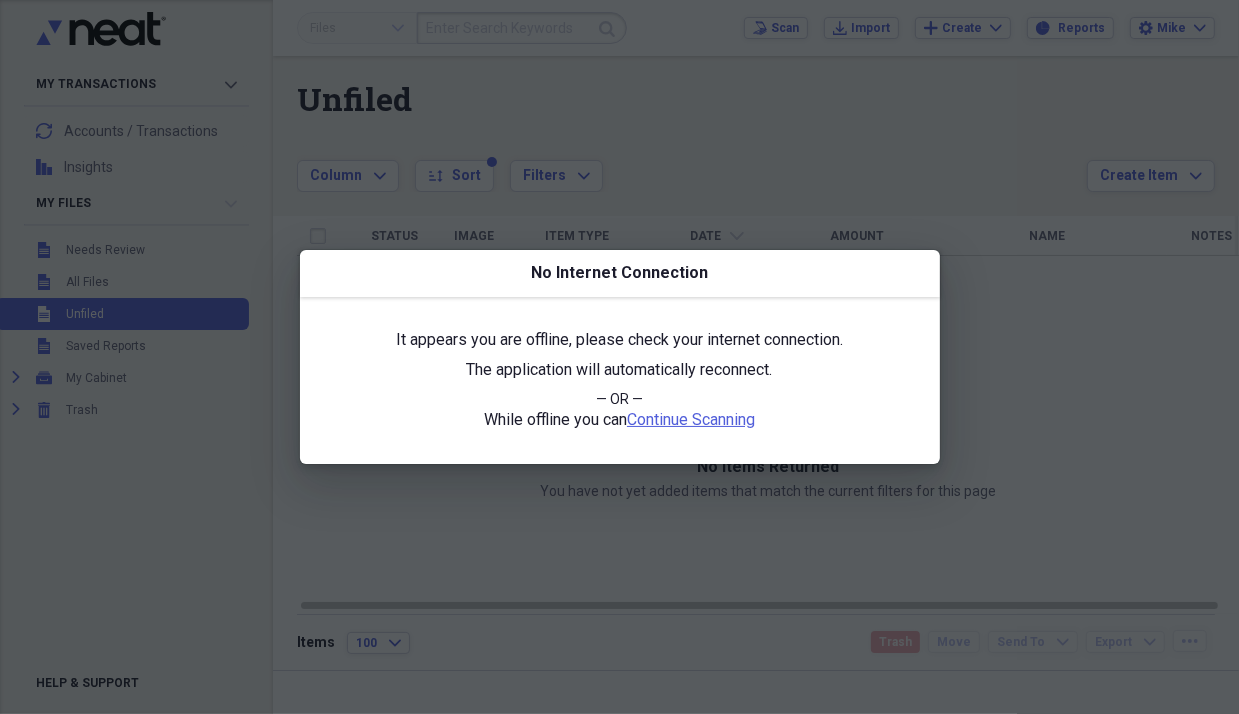 click on "It appears you are offline, please check your internet connection. The application will automatically reconnect. — OR — While offline you can  Continue Scanning" at bounding box center (620, 380) 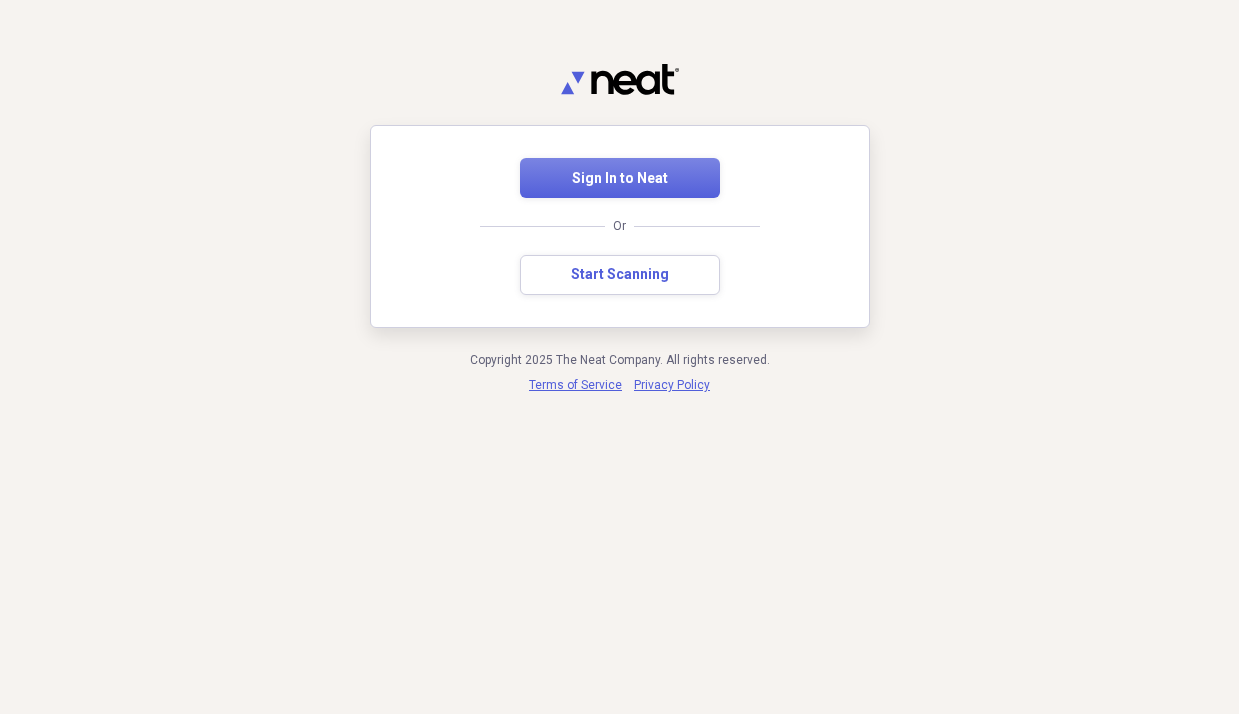 scroll, scrollTop: 0, scrollLeft: 0, axis: both 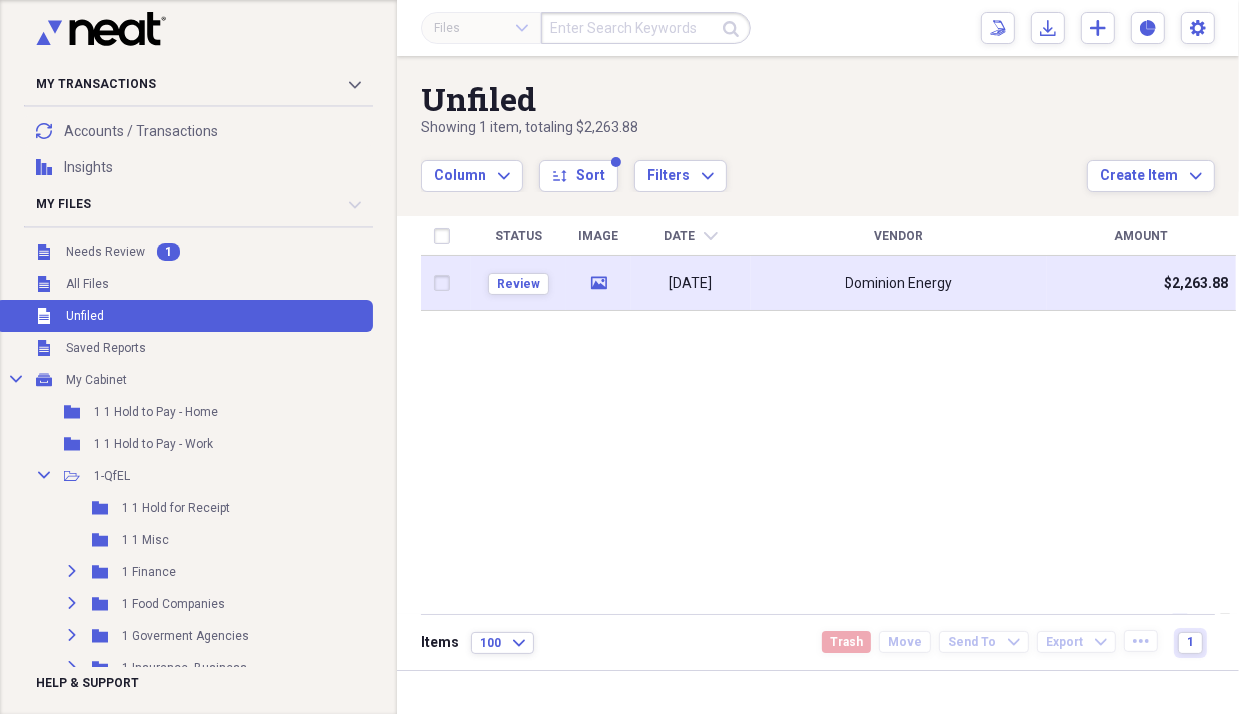 click on "[DATE]" at bounding box center [691, 284] 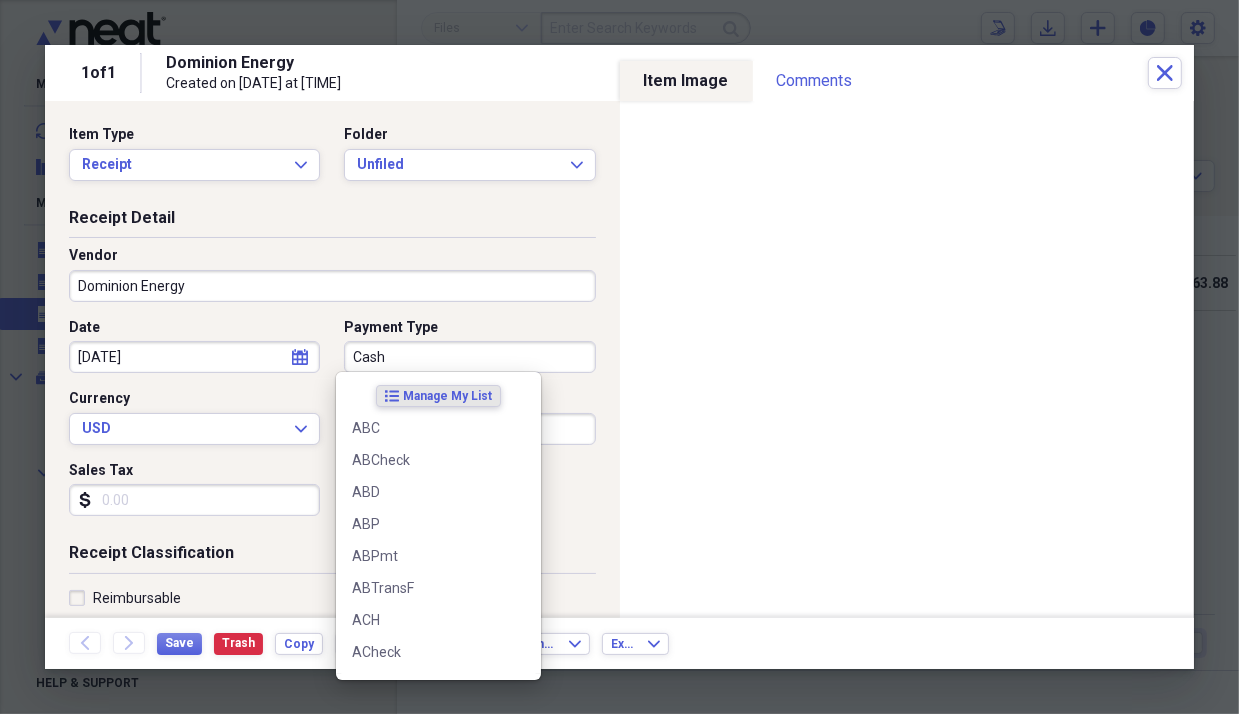 click on "Cash" at bounding box center [469, 357] 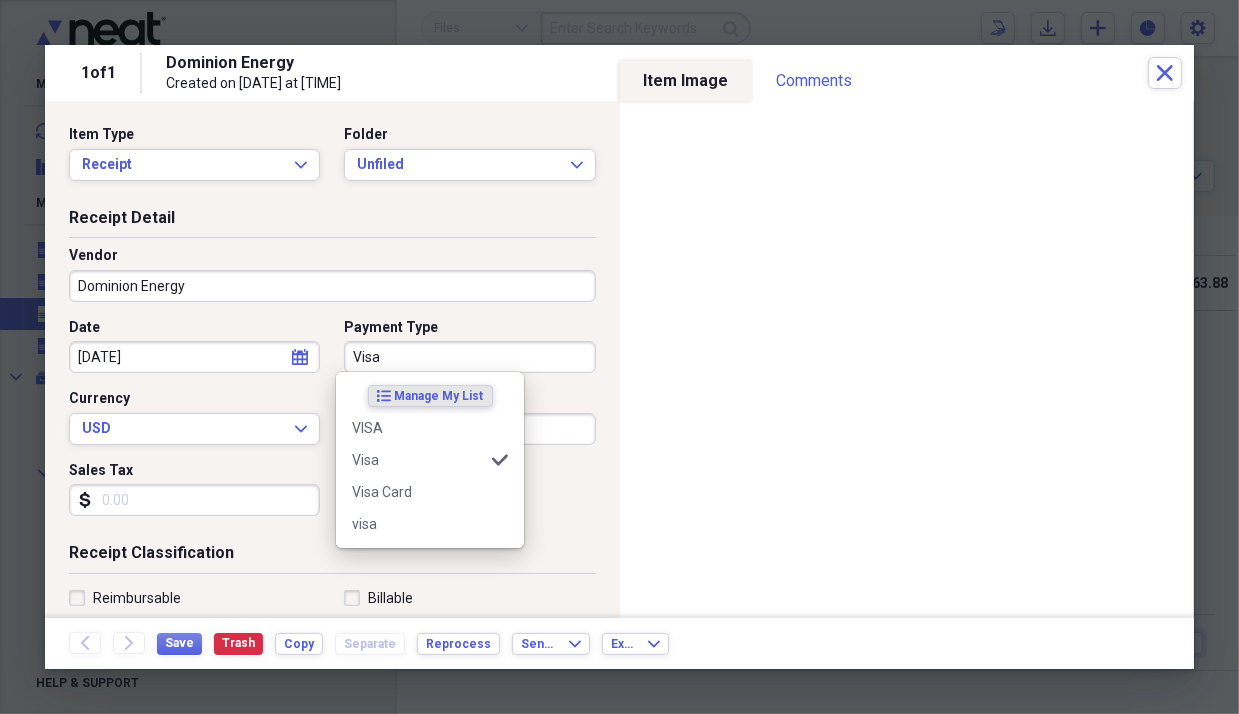 type on "Visa" 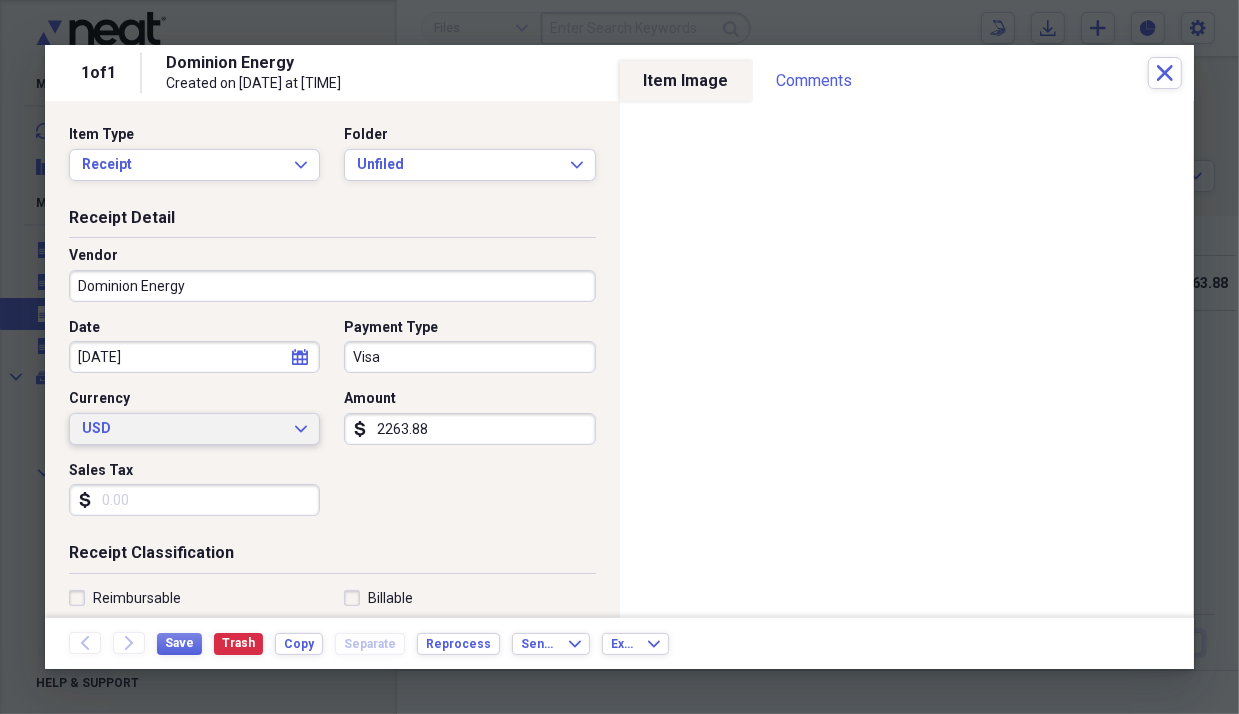 type 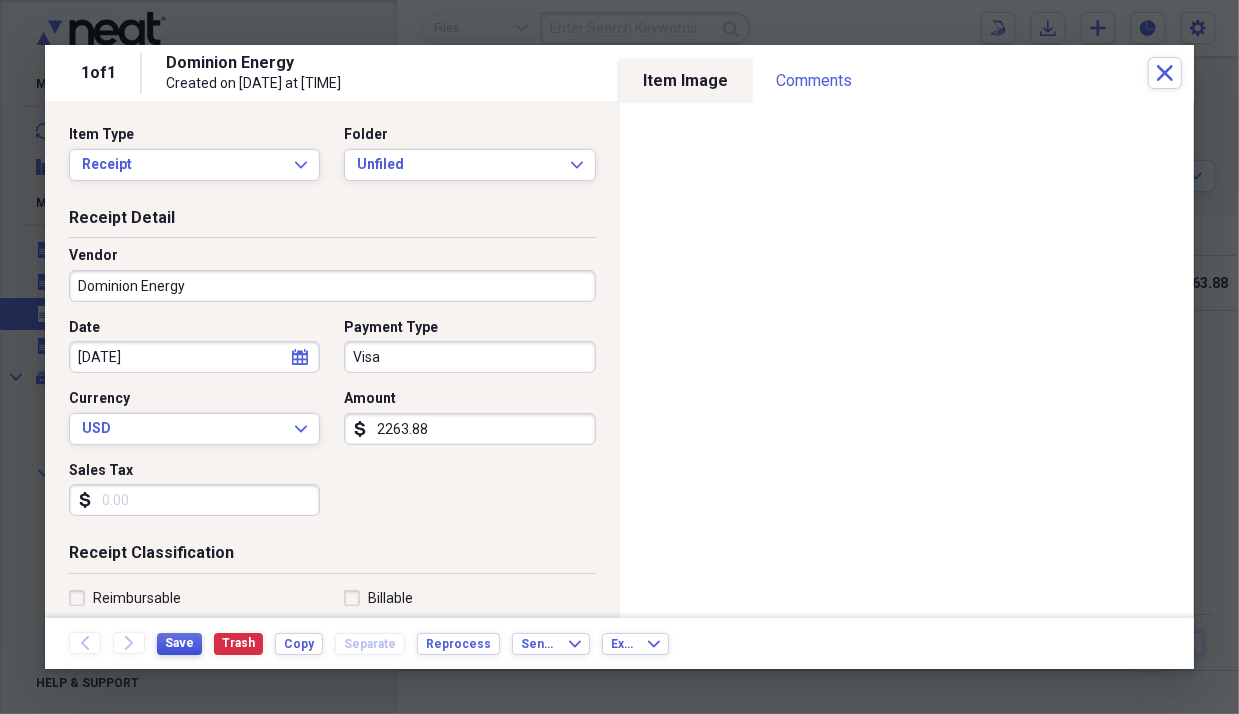 click on "Save" at bounding box center (179, 644) 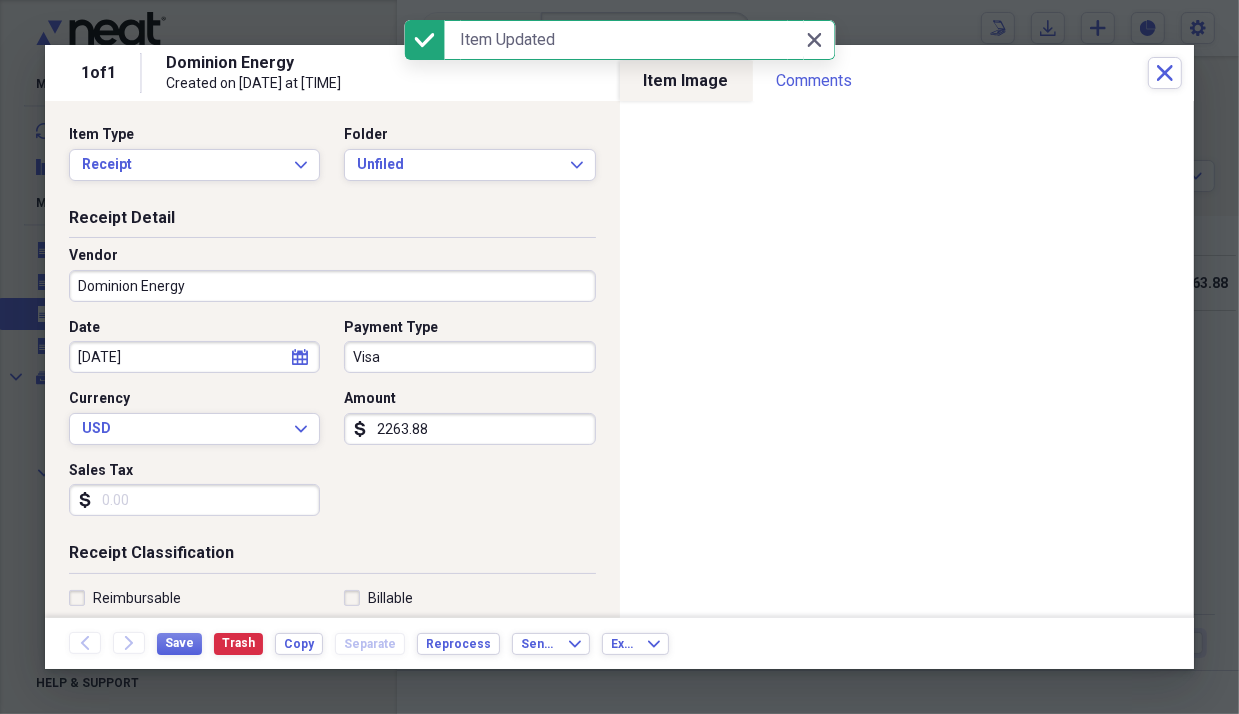 click 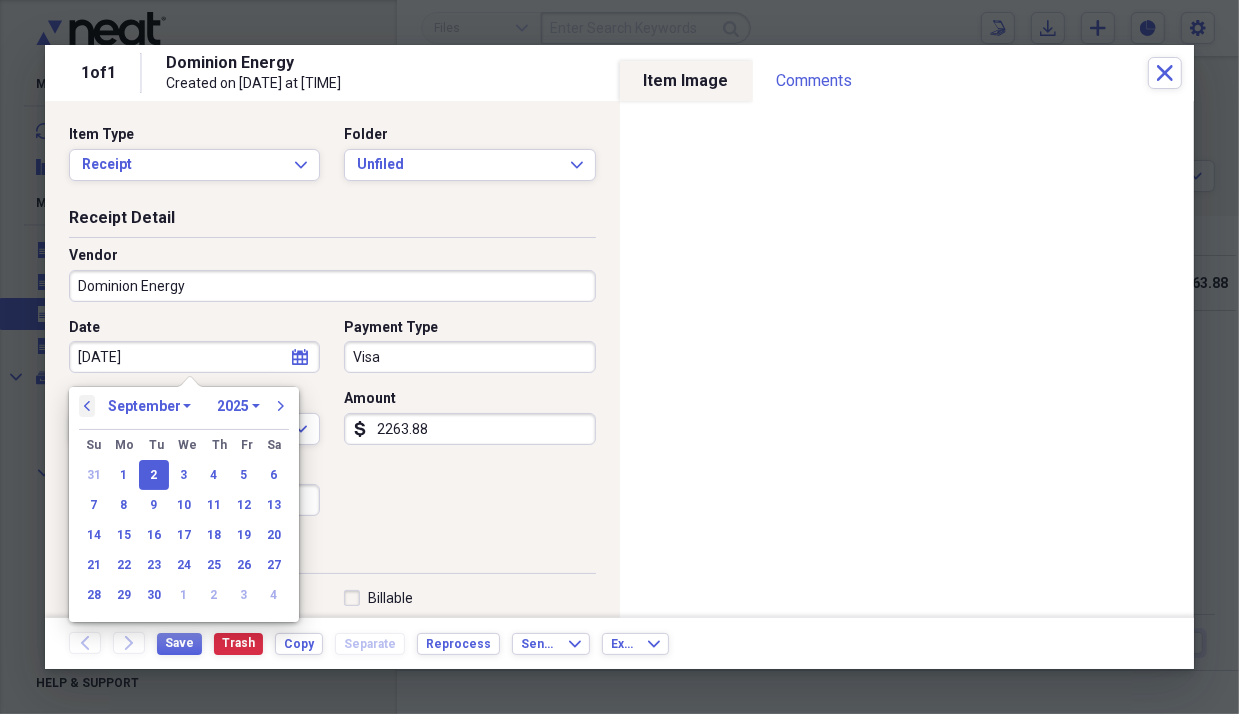 click on "previous" at bounding box center (87, 406) 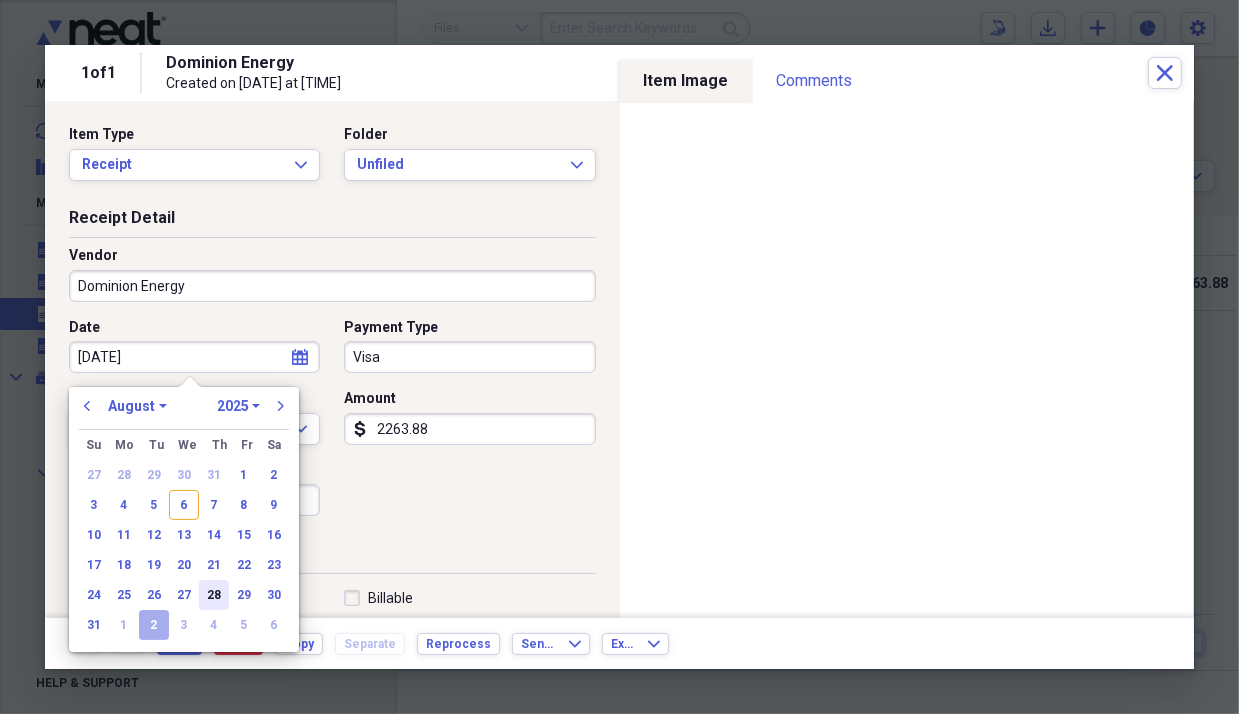 click on "28" at bounding box center (214, 595) 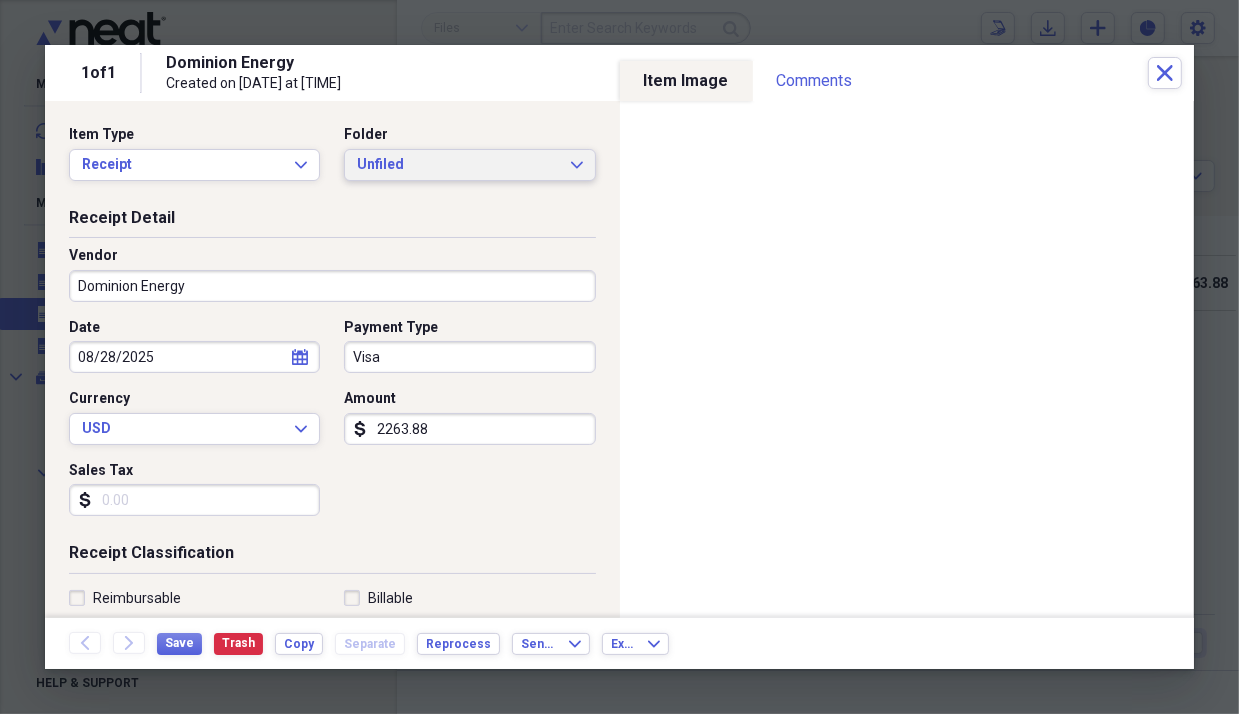 click on "Unfiled Expand" at bounding box center [469, 165] 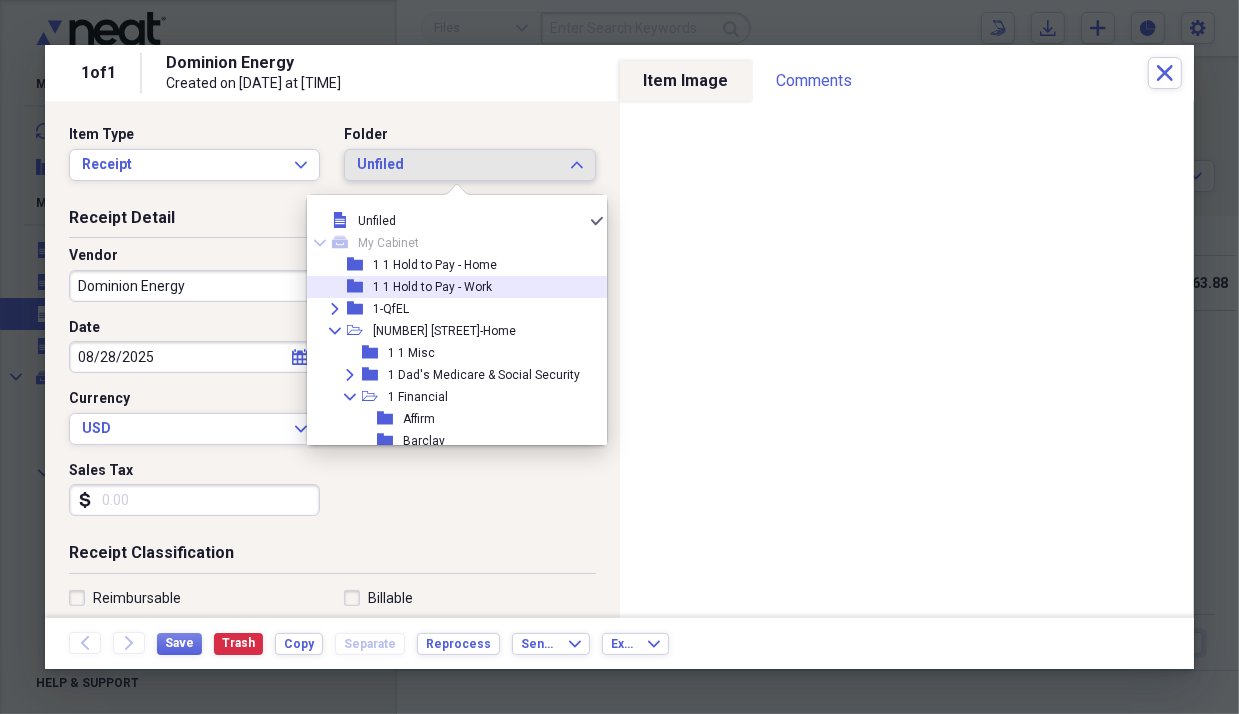 click on "1 1 Hold to Pay - Work" at bounding box center [432, 287] 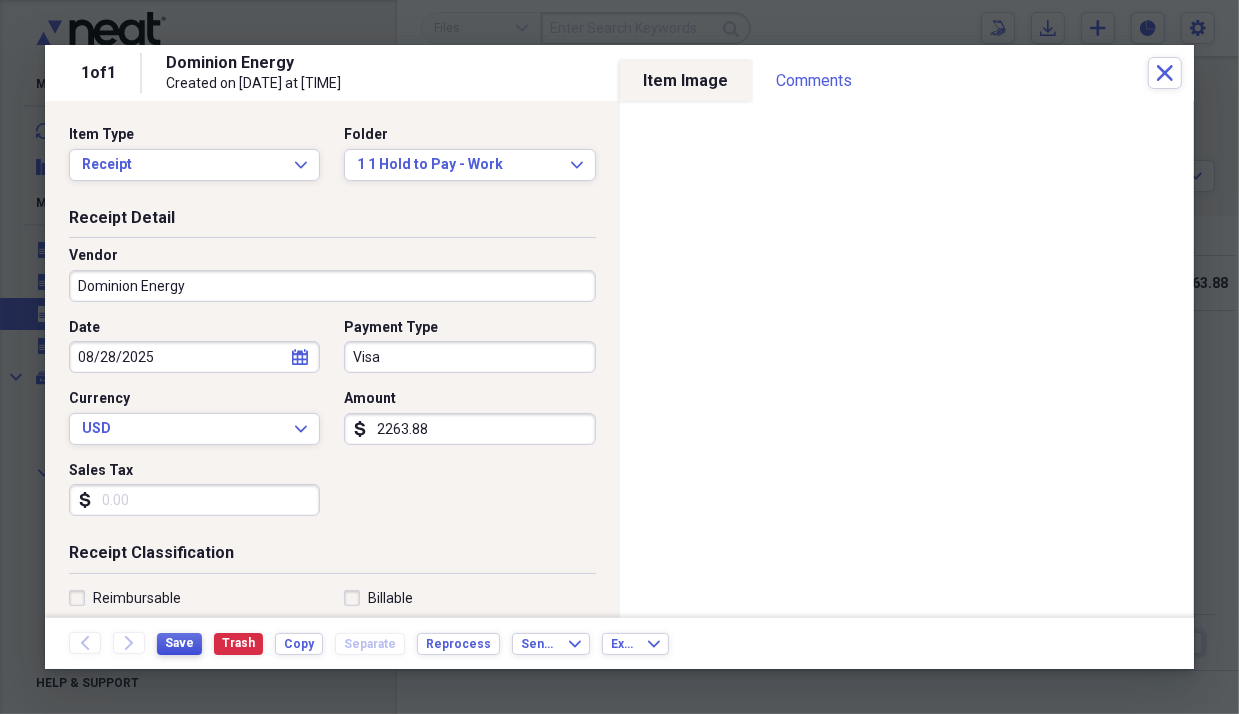 click on "Save" at bounding box center [179, 643] 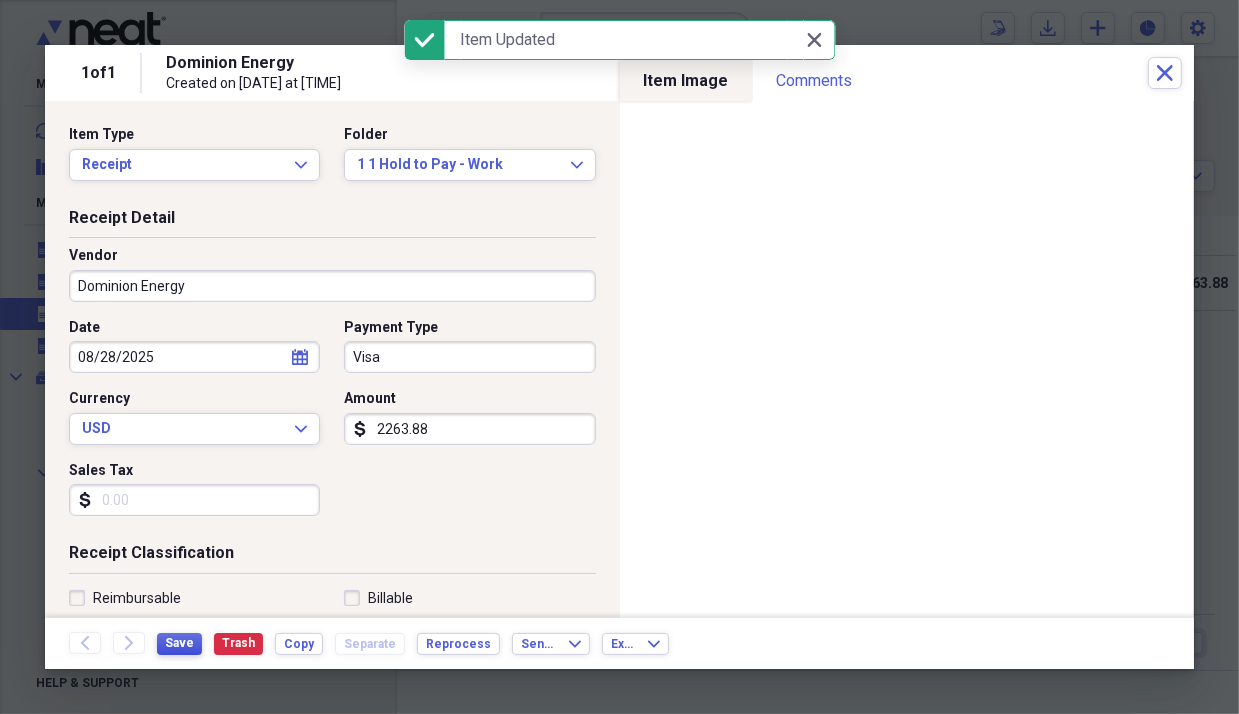 click on "Save" at bounding box center (179, 643) 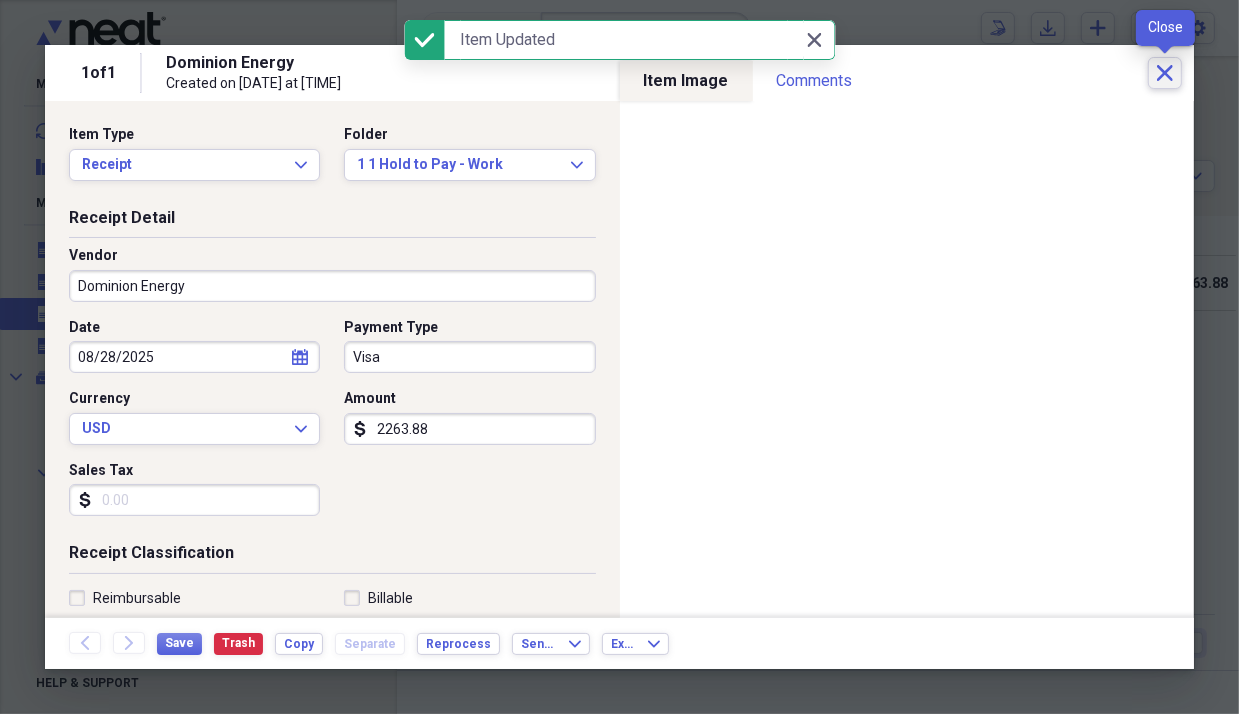 click on "Close" 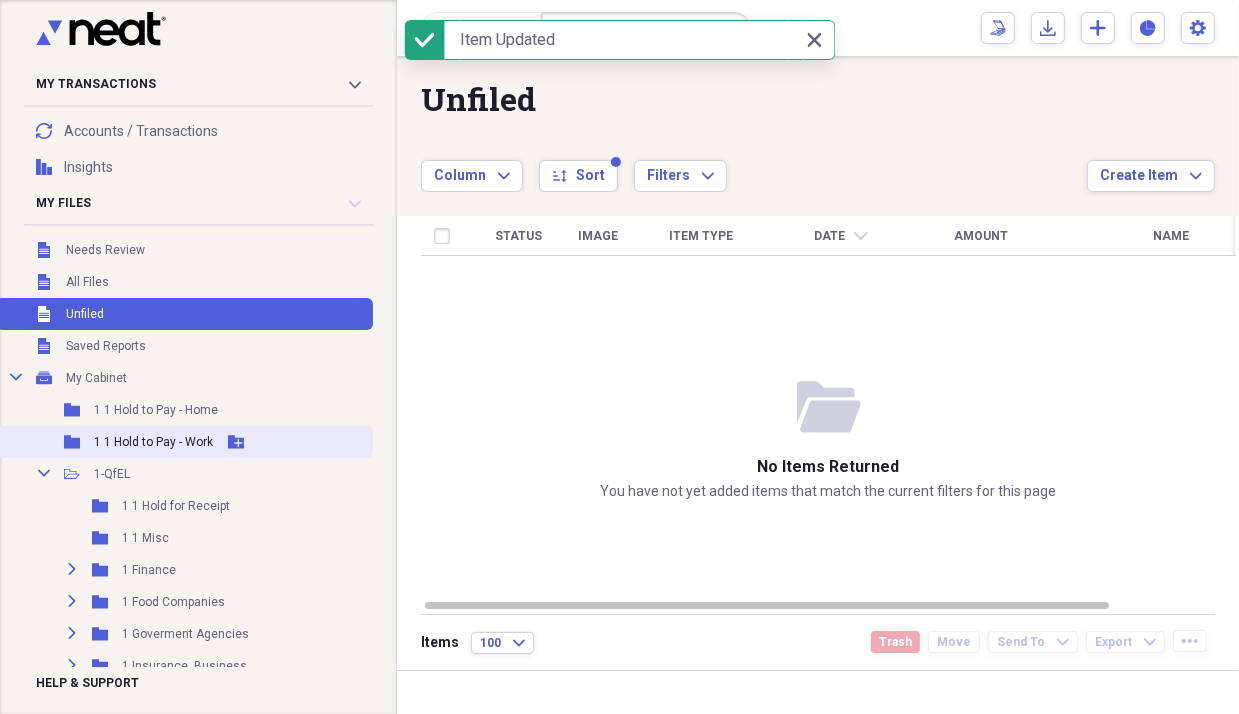 click on "1 1 Hold to Pay - Work" at bounding box center (153, 442) 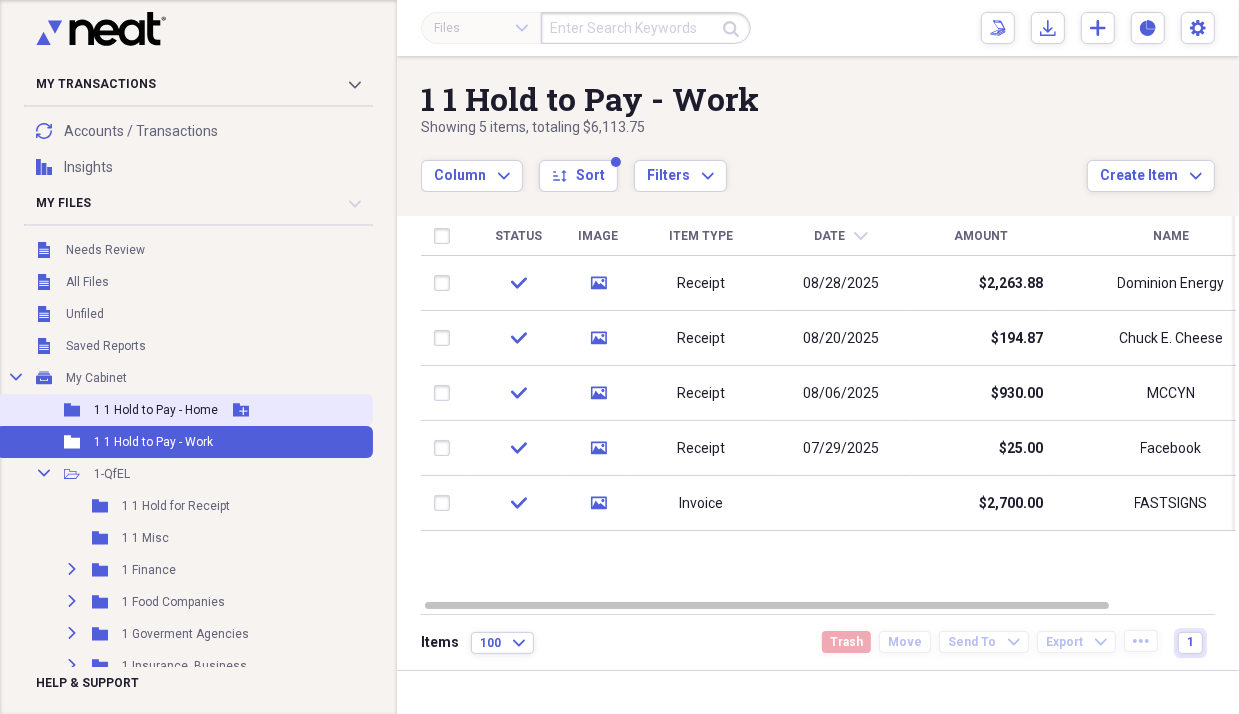click on "1 1 Hold to Pay - Home" at bounding box center [156, 410] 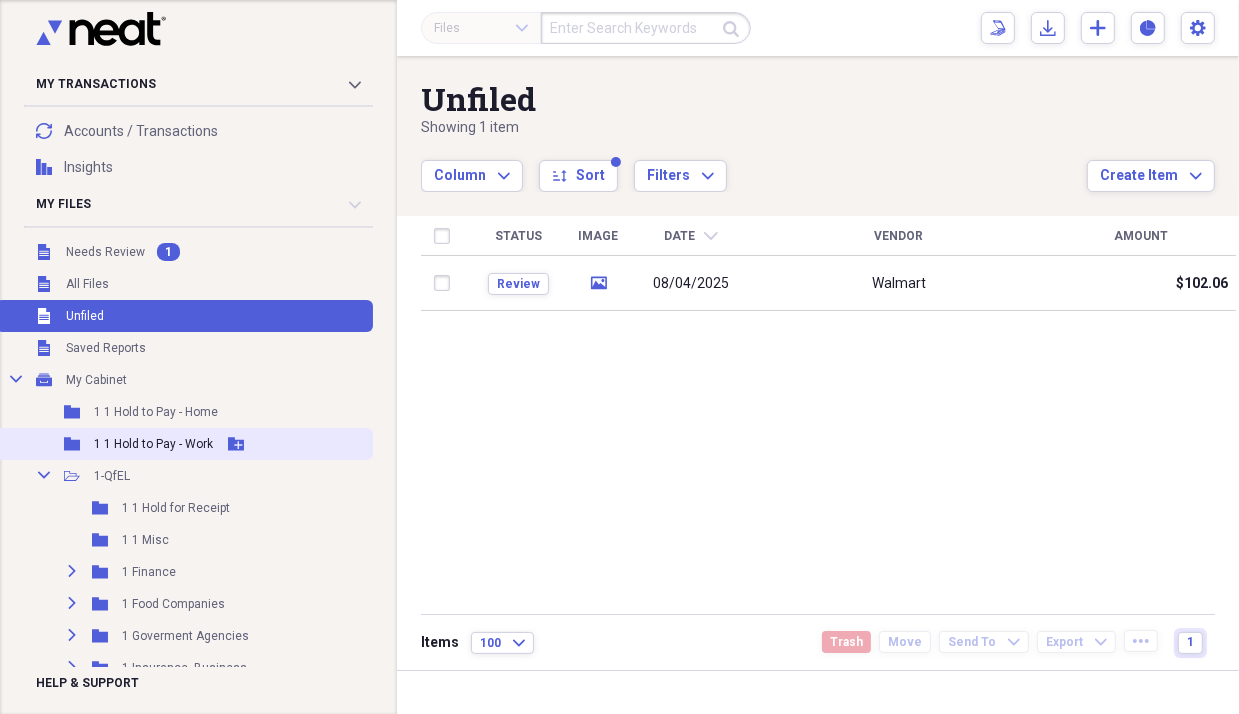 click on "1 1 Hold to Pay - Work" at bounding box center (153, 444) 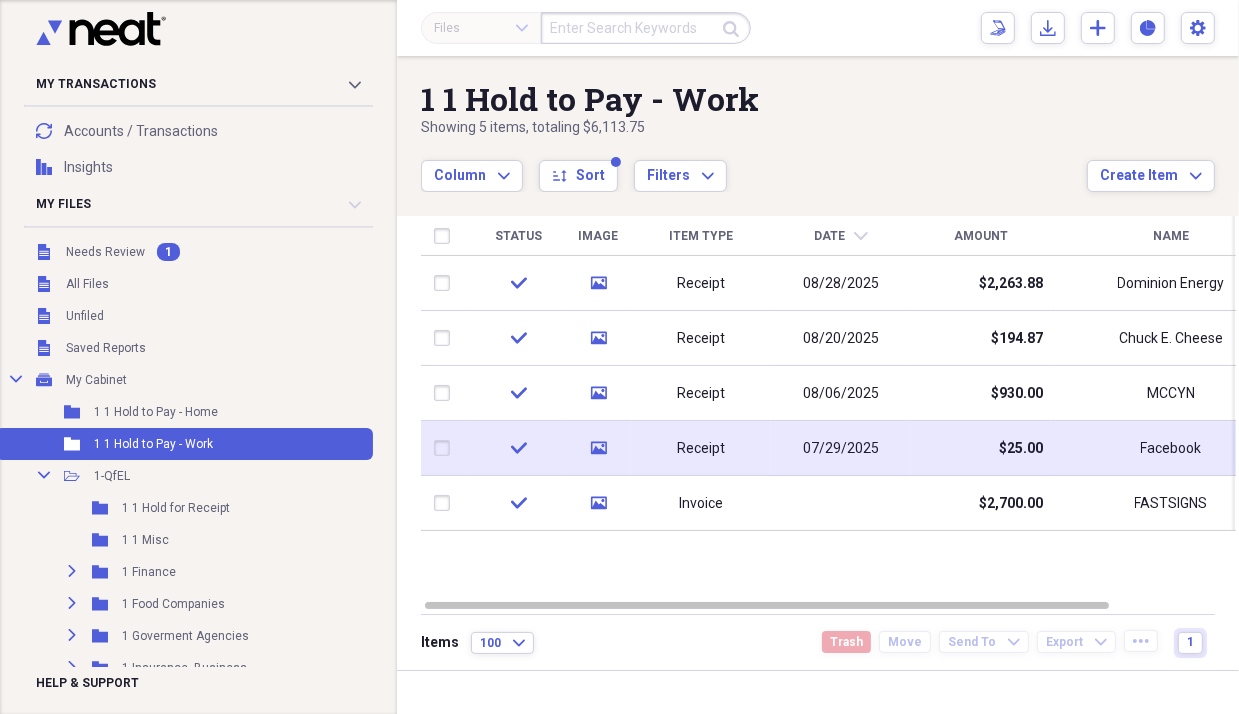 click on "$25.00" at bounding box center (981, 448) 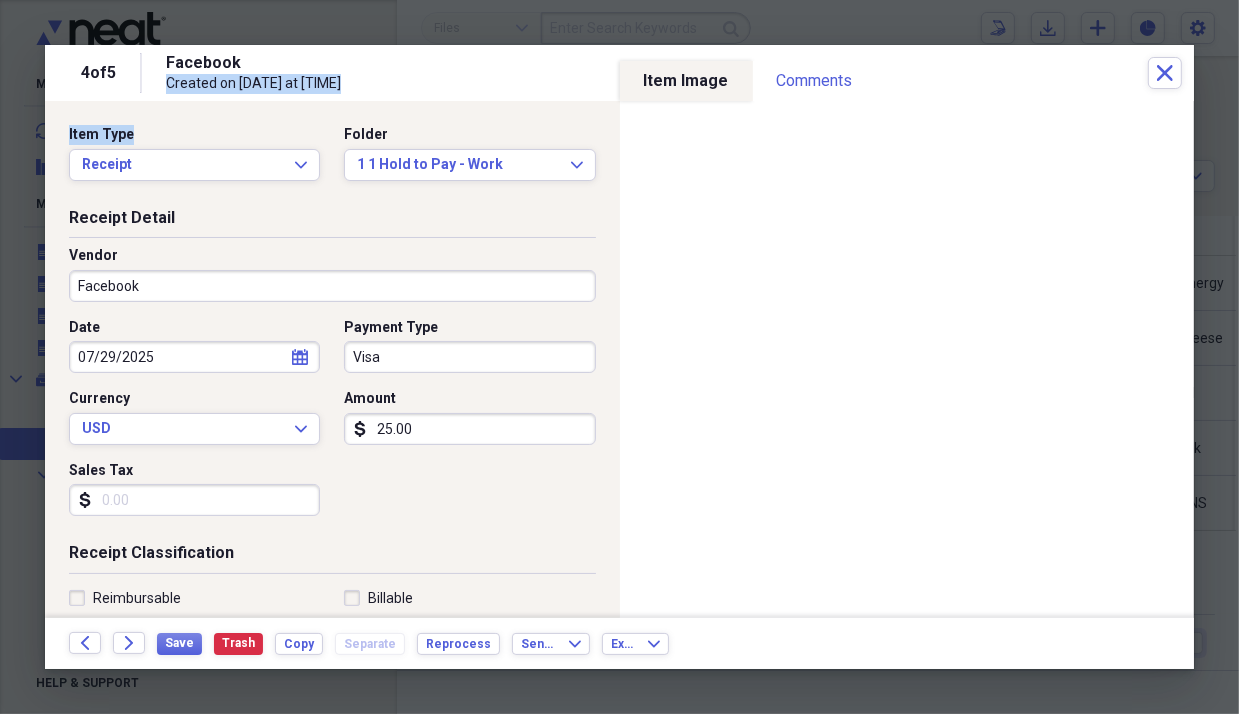 drag, startPoint x: 484, startPoint y: 56, endPoint x: 481, endPoint y: 107, distance: 51.088158 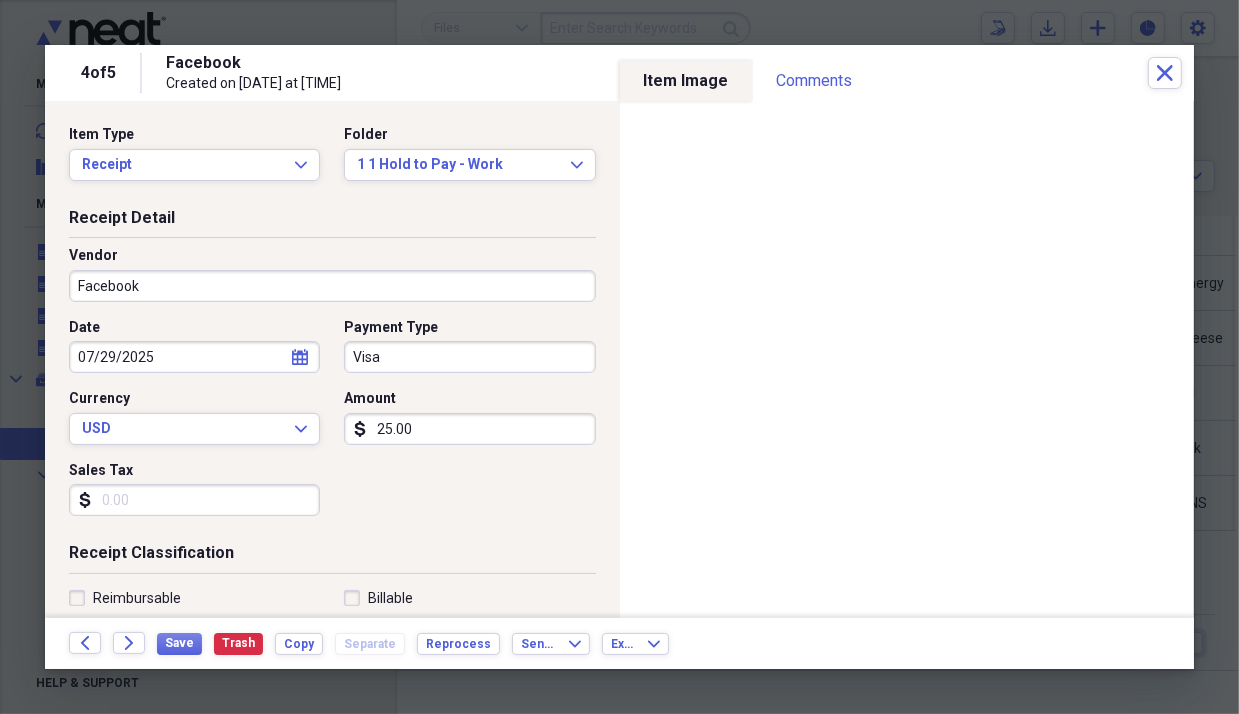 select on "6" 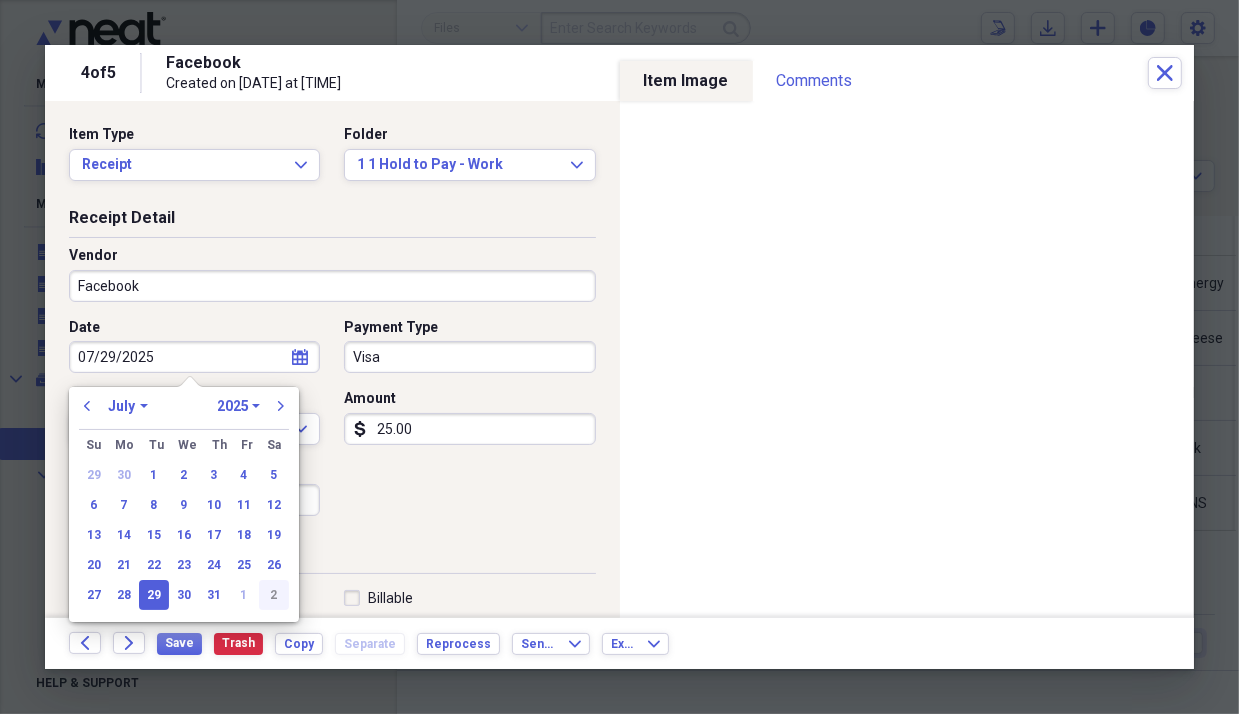 click on "2" at bounding box center (274, 595) 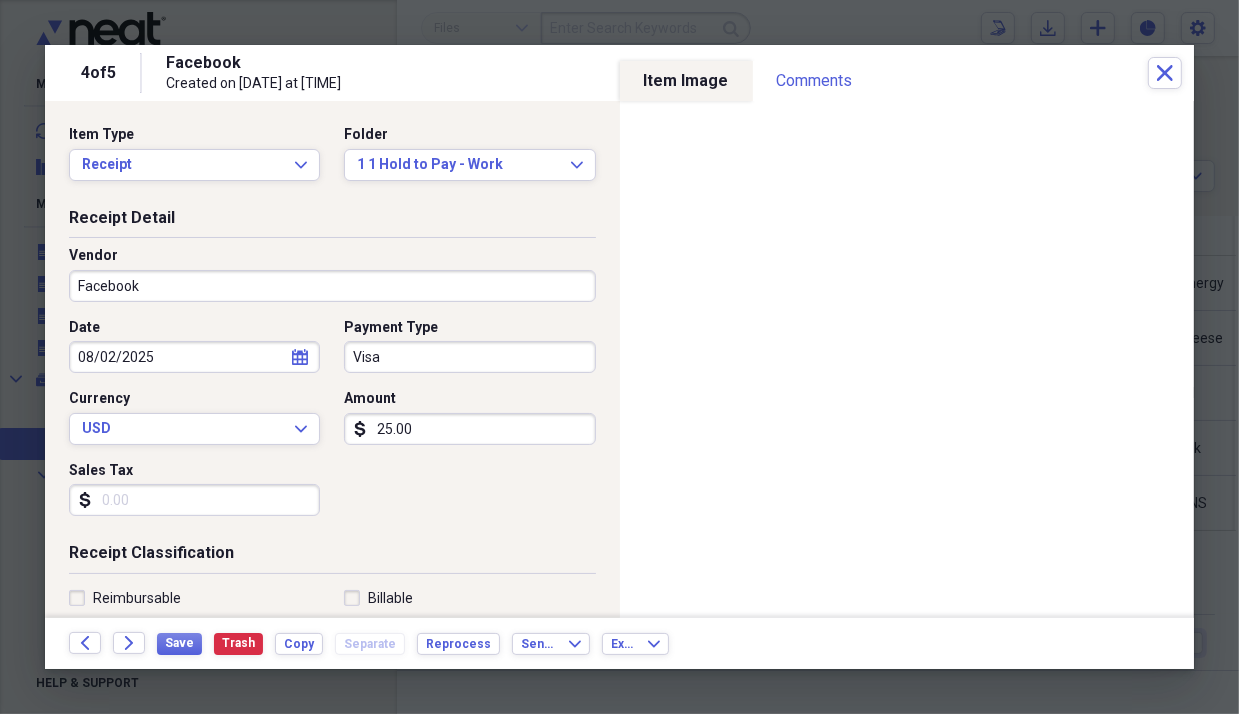 click 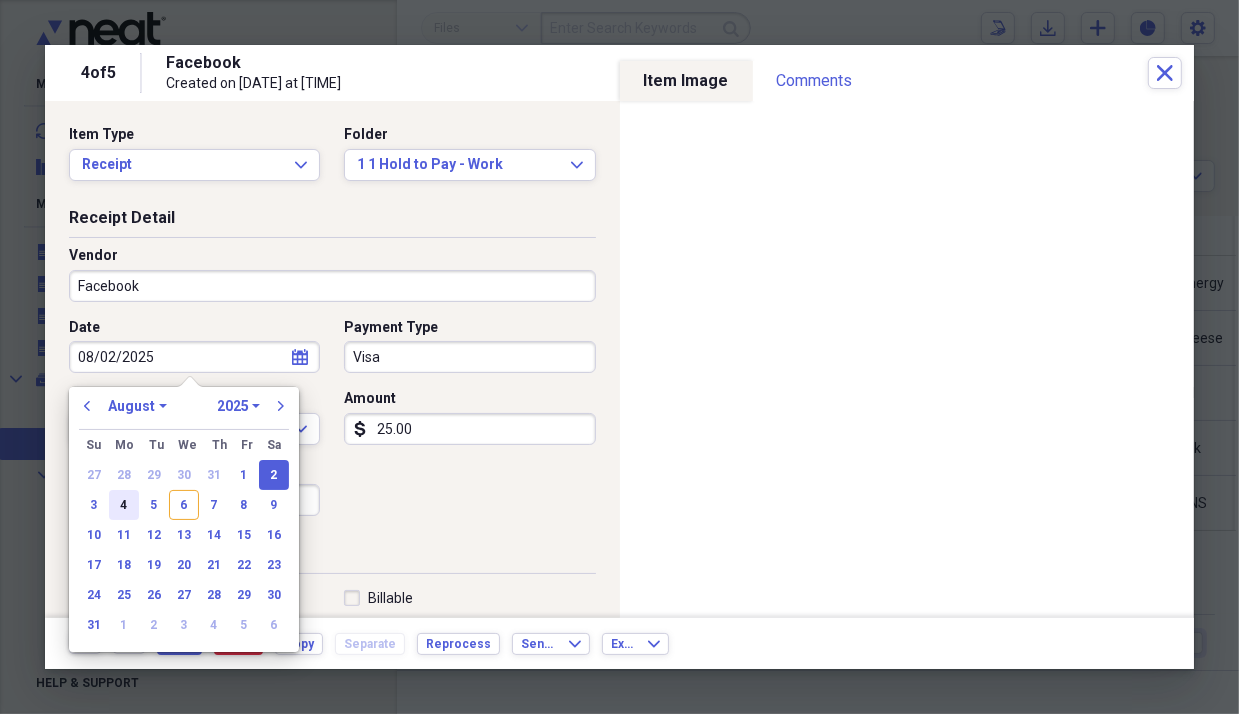 click on "4" at bounding box center [124, 505] 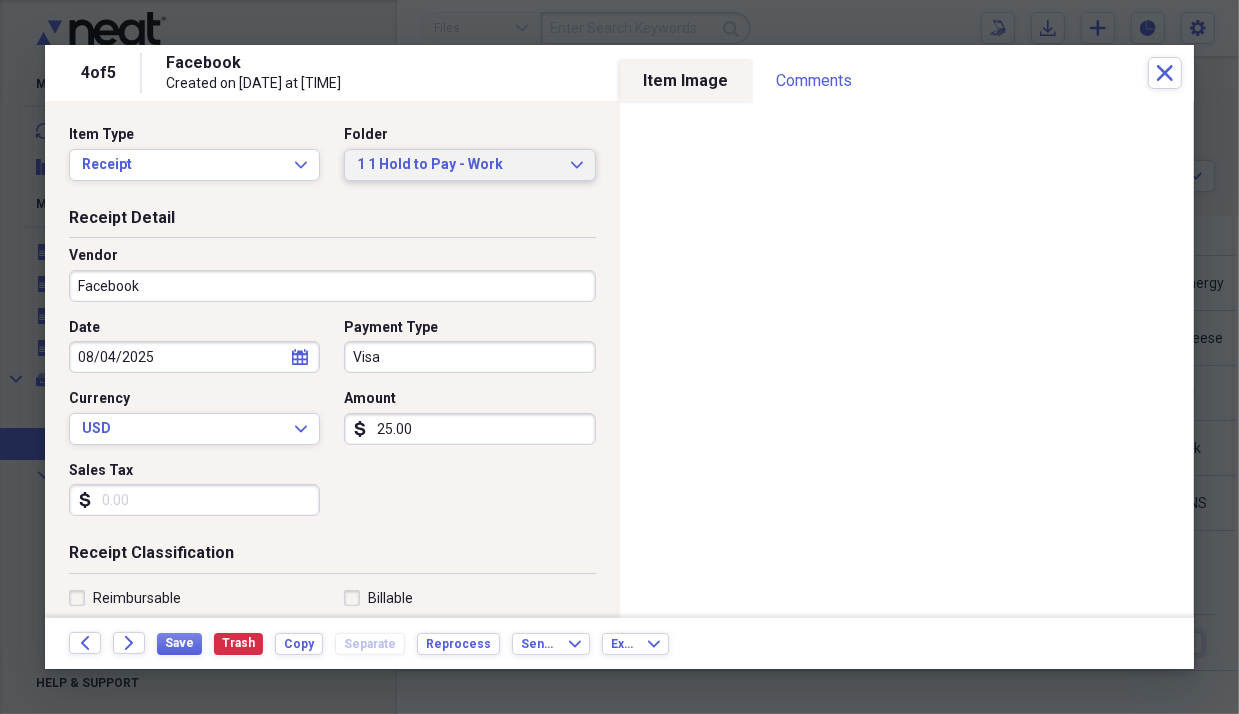 click on "Expand" 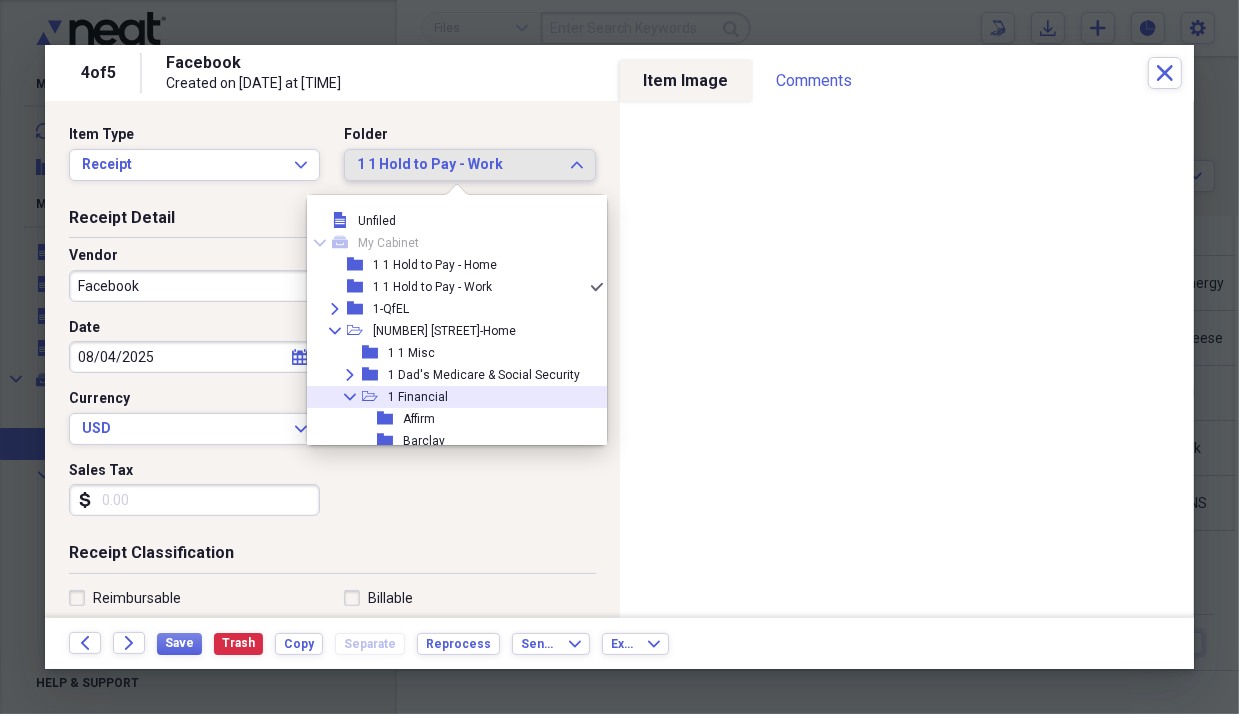 click on "Collapse" at bounding box center (350, 397) 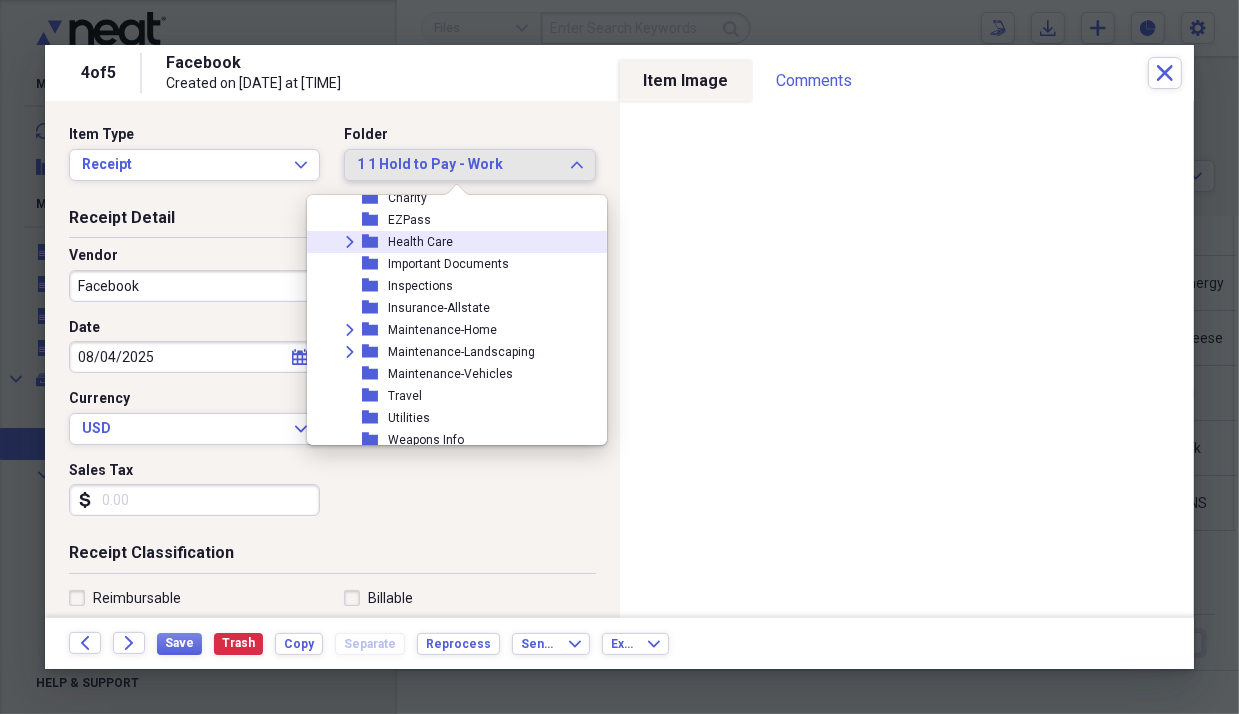 scroll, scrollTop: 366, scrollLeft: 0, axis: vertical 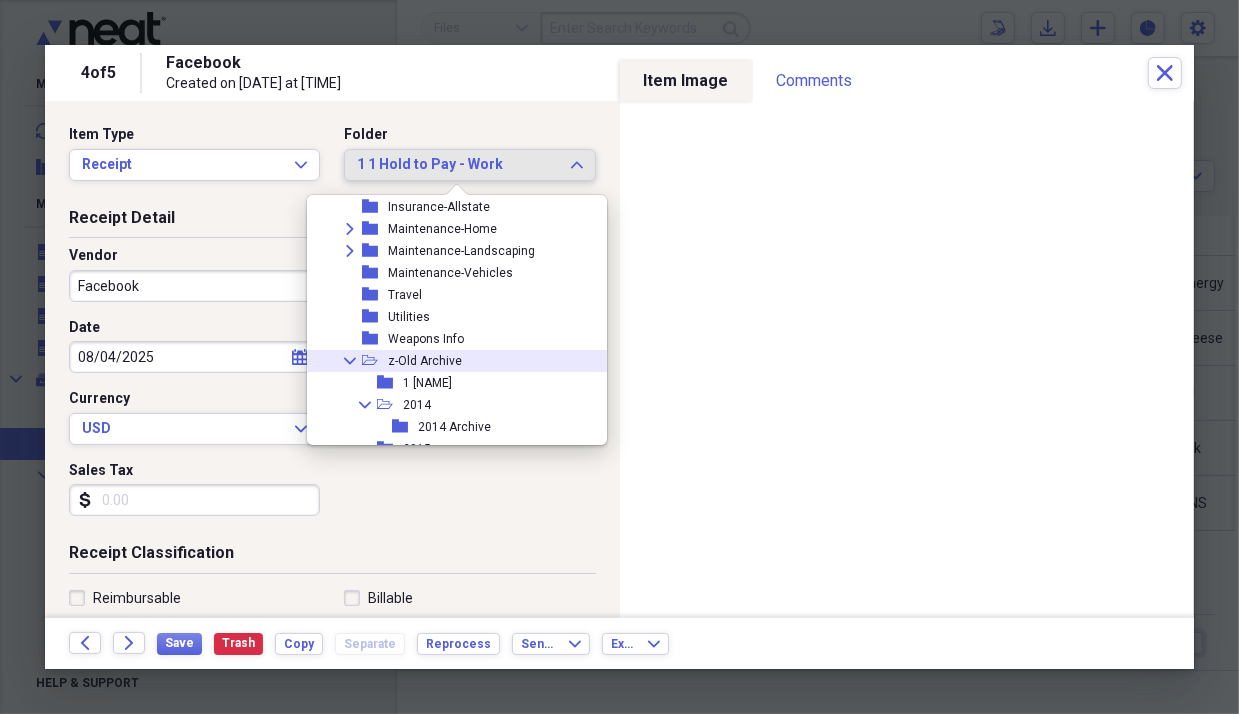 click on "Collapse" 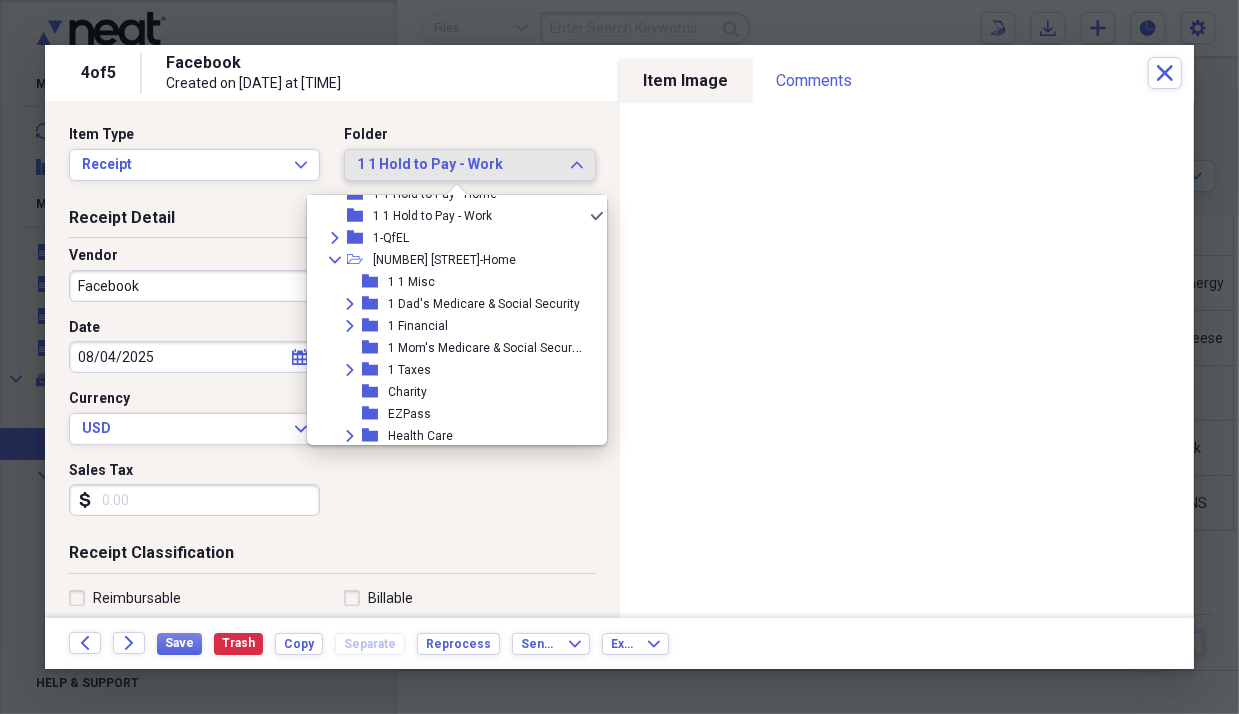 scroll, scrollTop: 0, scrollLeft: 0, axis: both 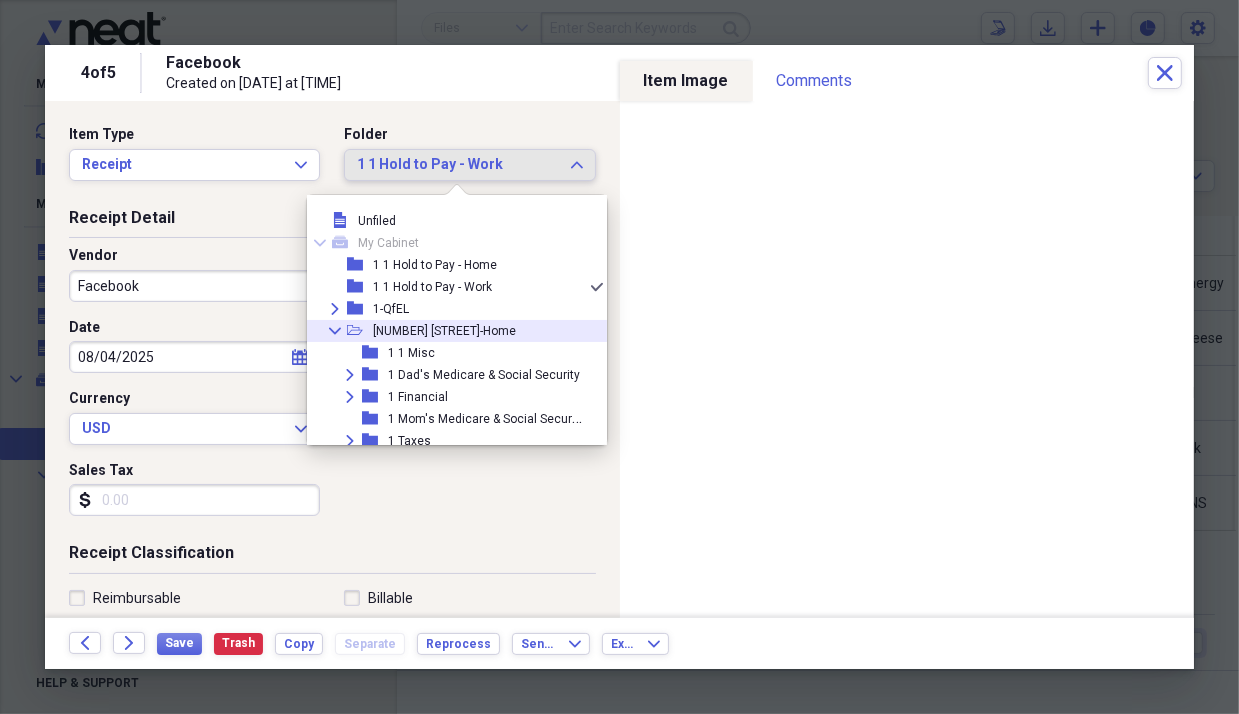 click on "Collapse" 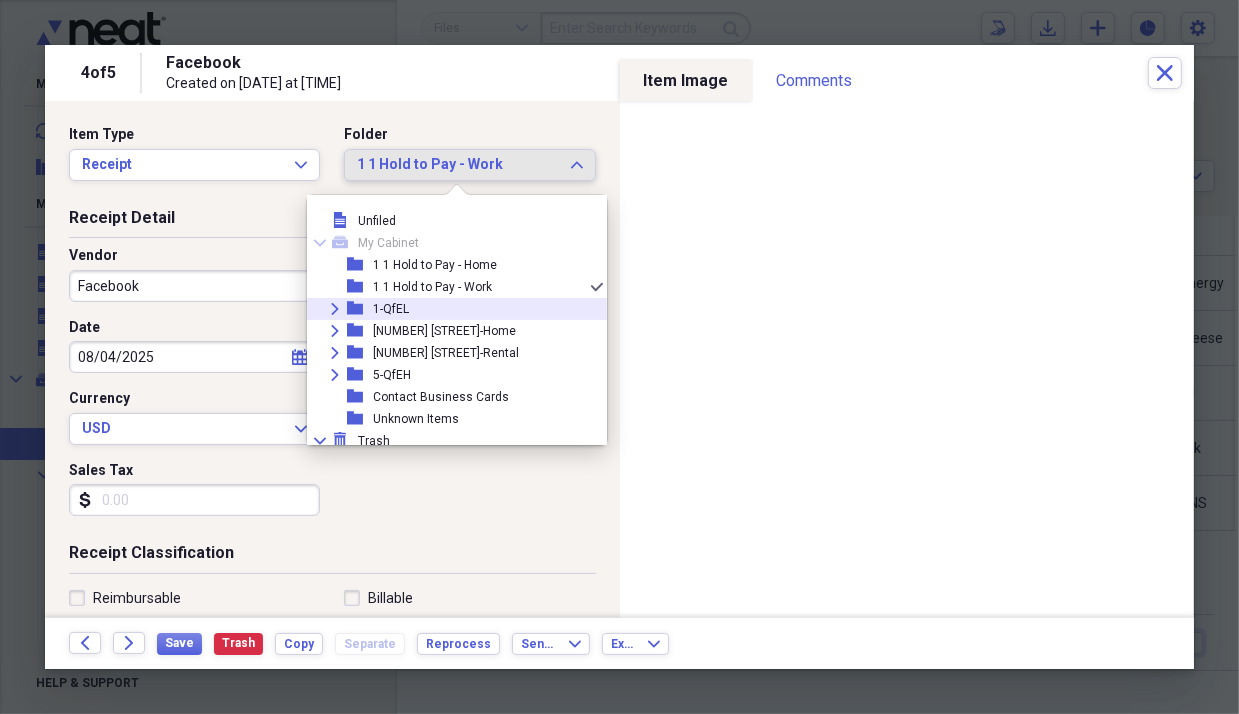 click 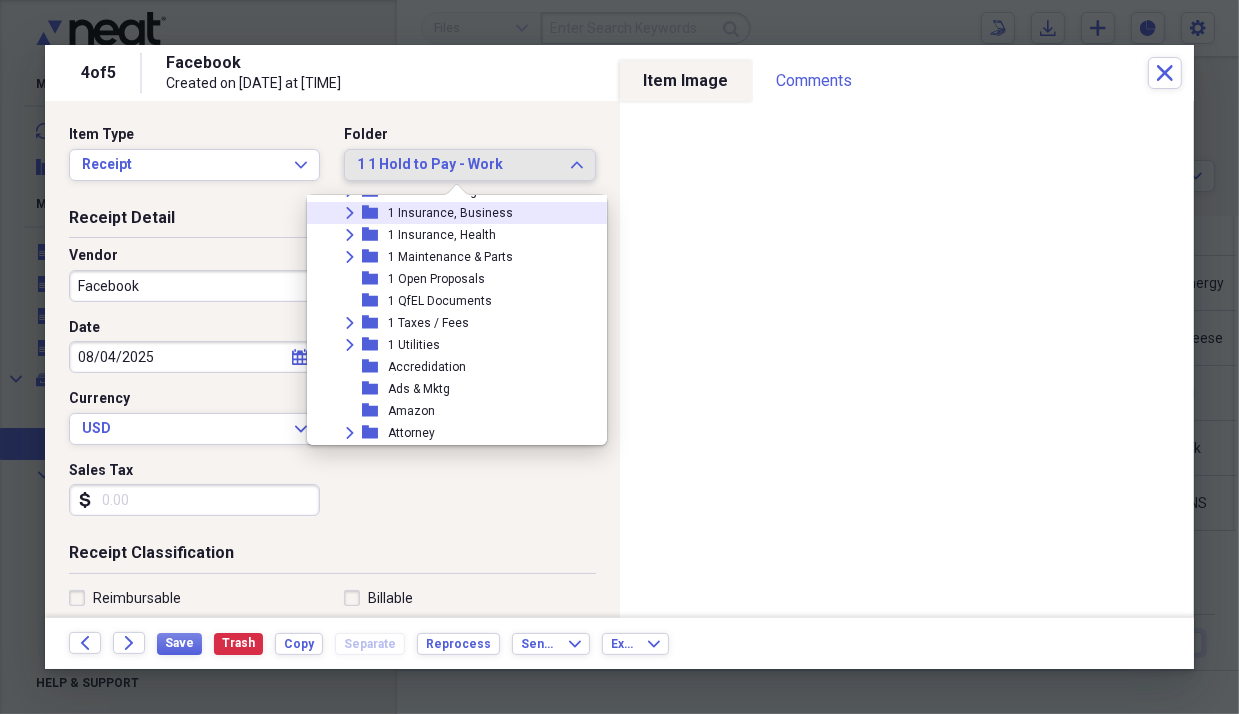 scroll, scrollTop: 232, scrollLeft: 0, axis: vertical 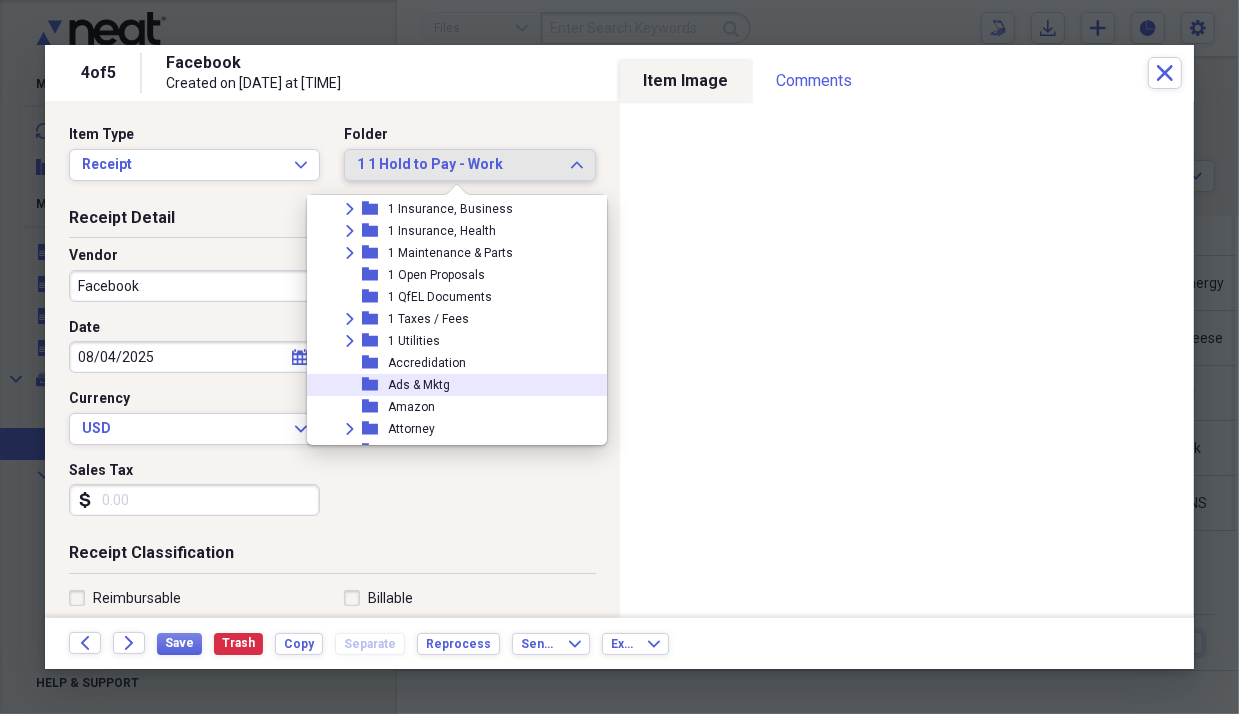 click on "folder Ads & Mktg" at bounding box center (449, 385) 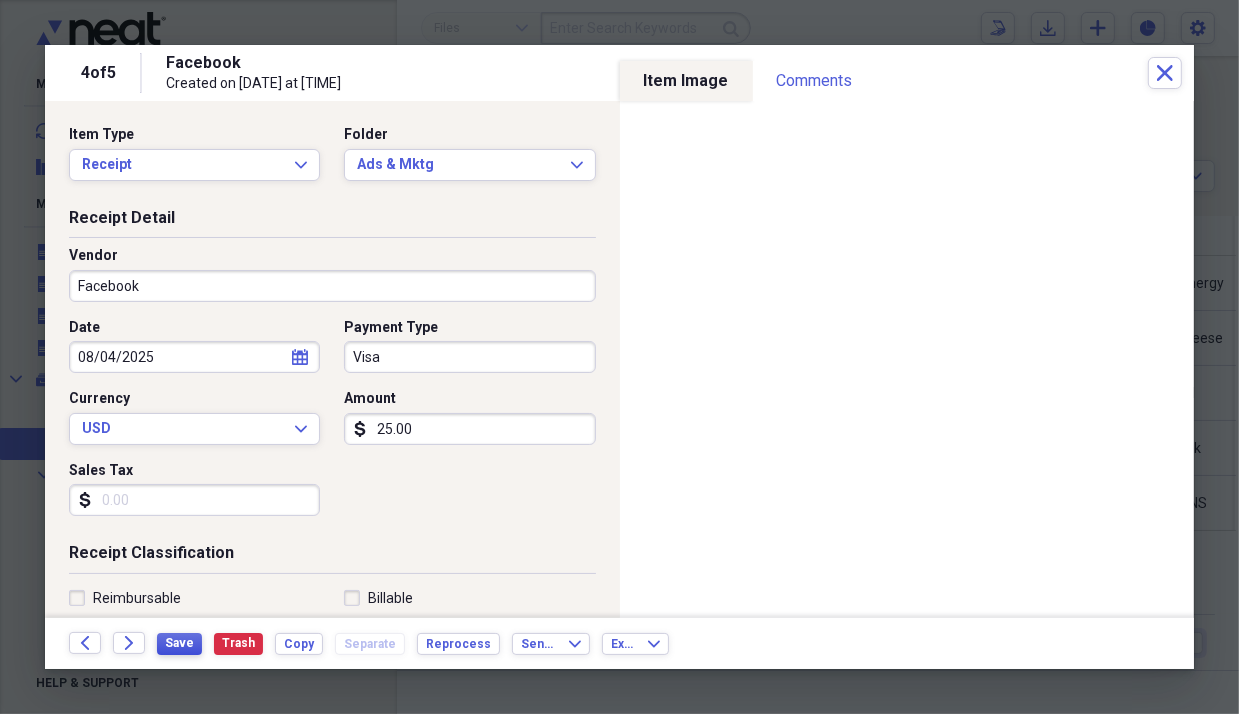 click on "Save" at bounding box center [179, 643] 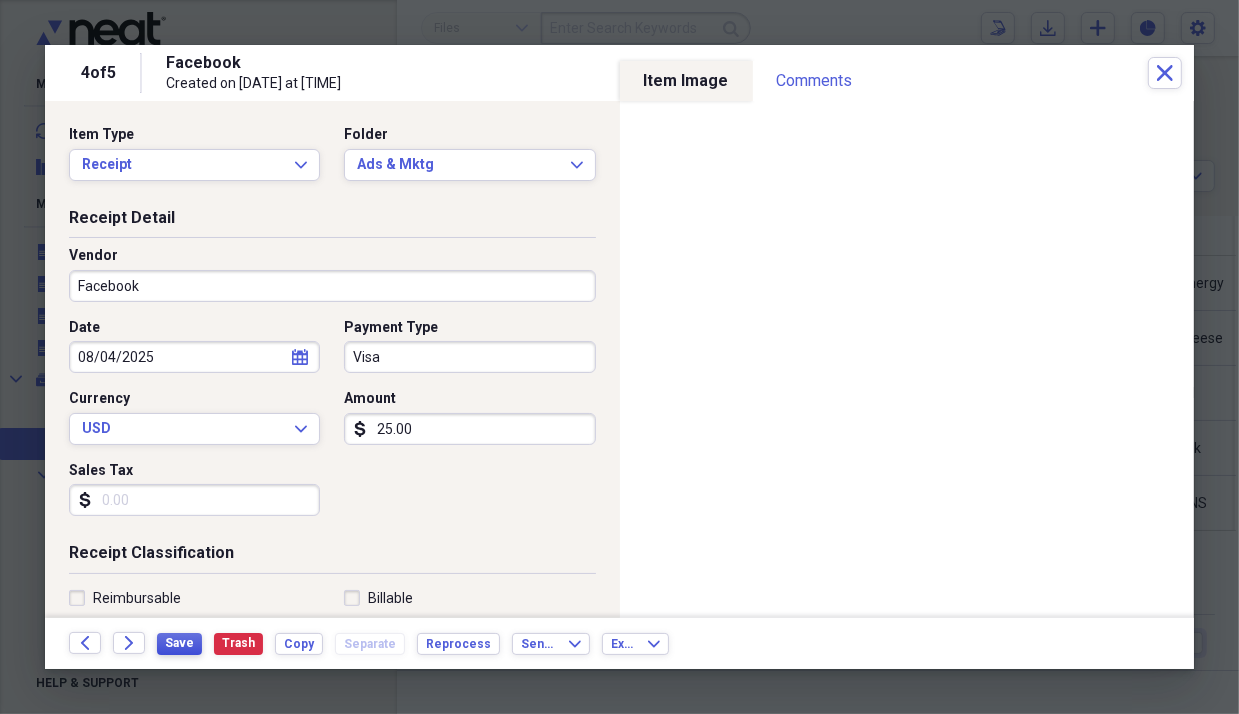click on "Save" at bounding box center (179, 643) 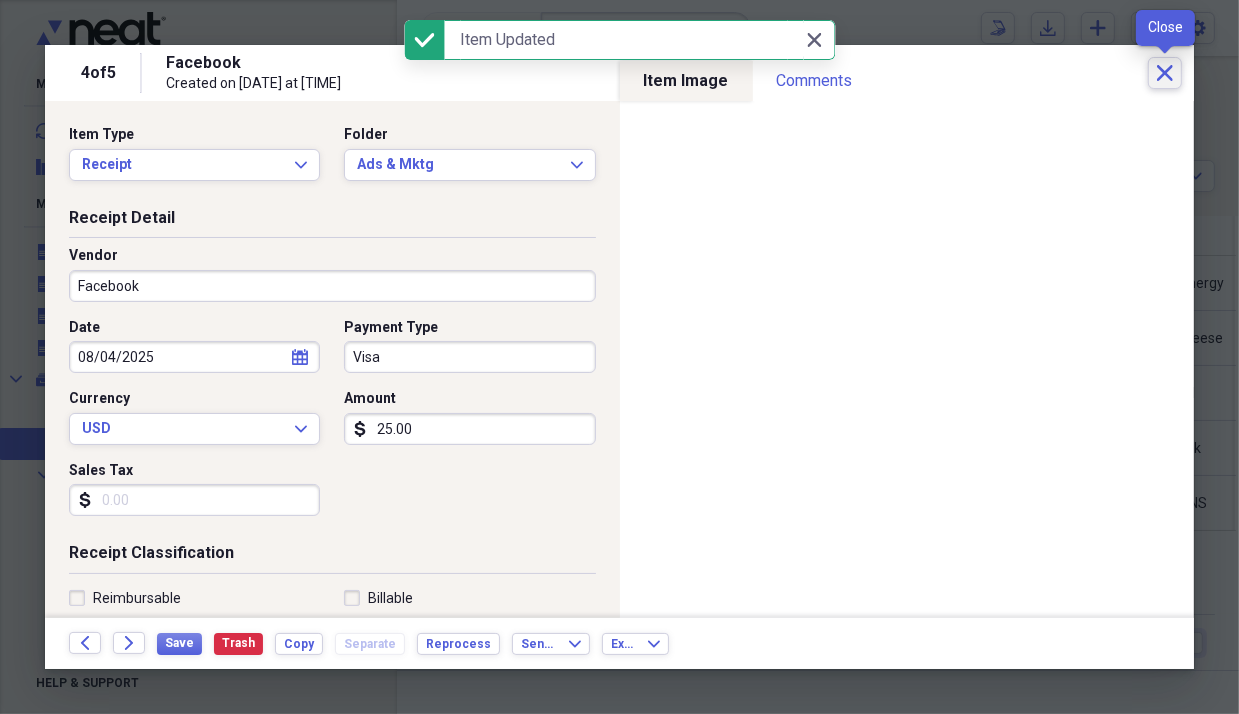 click 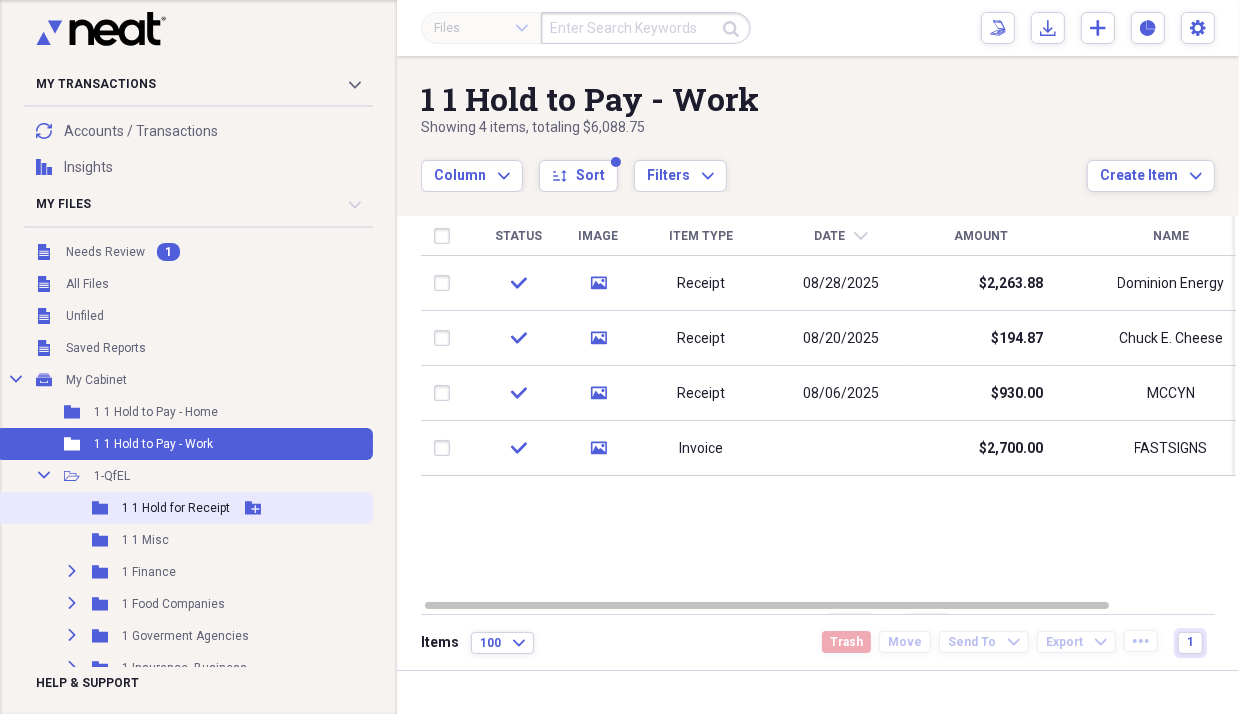 click on "1 1 Hold for Receipt" at bounding box center [176, 508] 